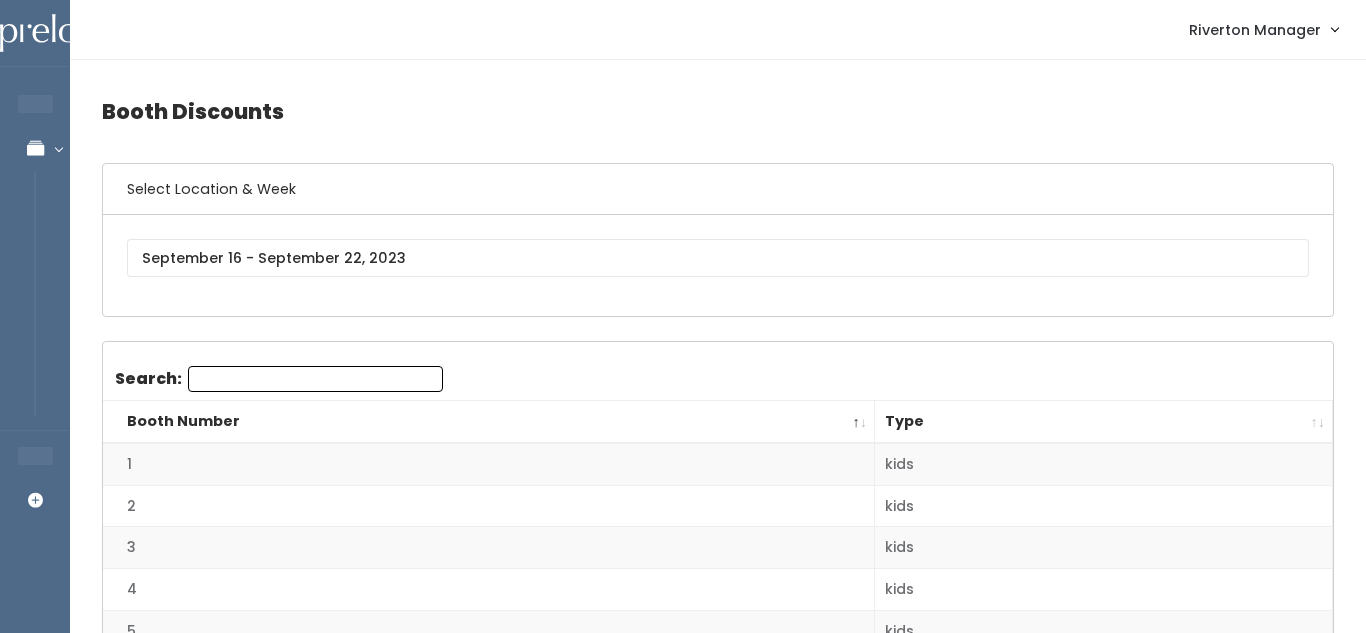 scroll, scrollTop: 0, scrollLeft: 0, axis: both 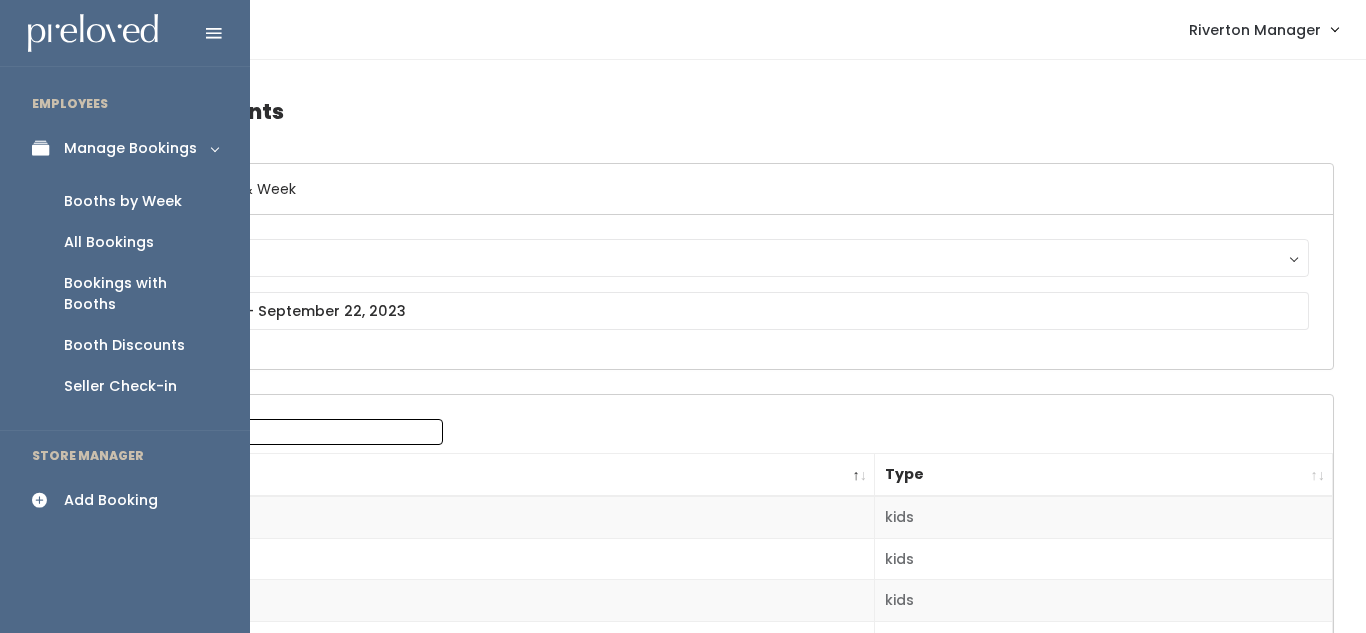 click on "Booths by Week" at bounding box center [123, 201] 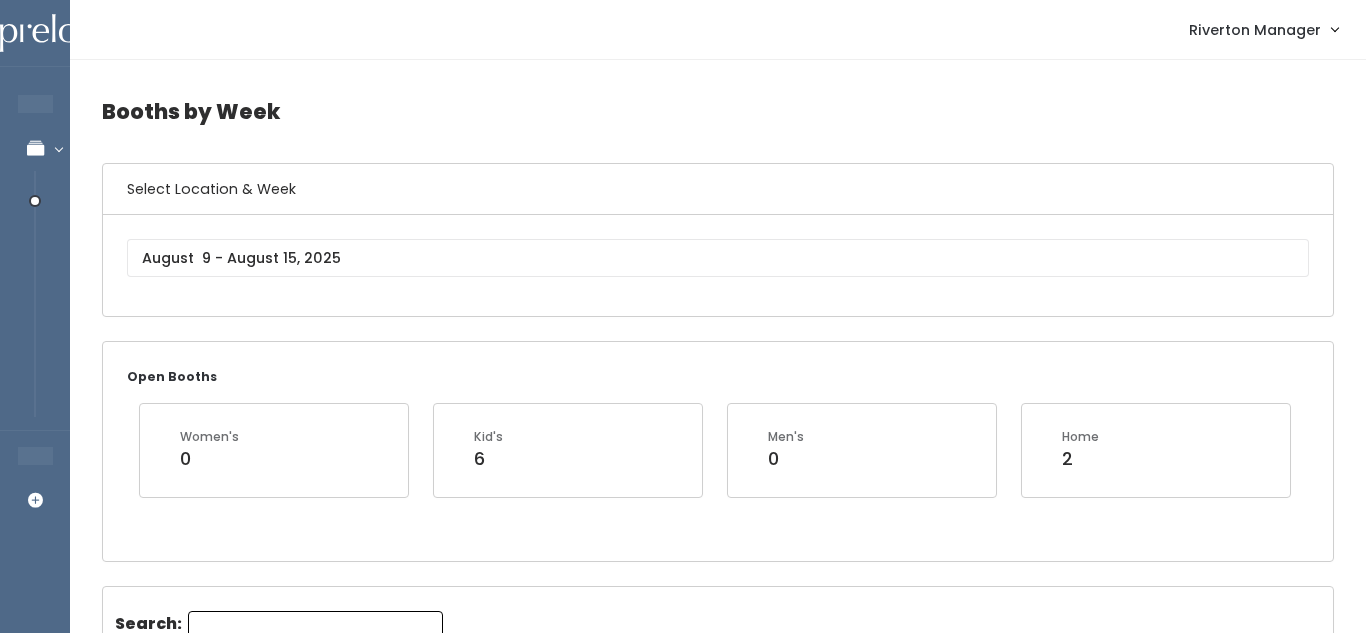 scroll, scrollTop: 0, scrollLeft: 0, axis: both 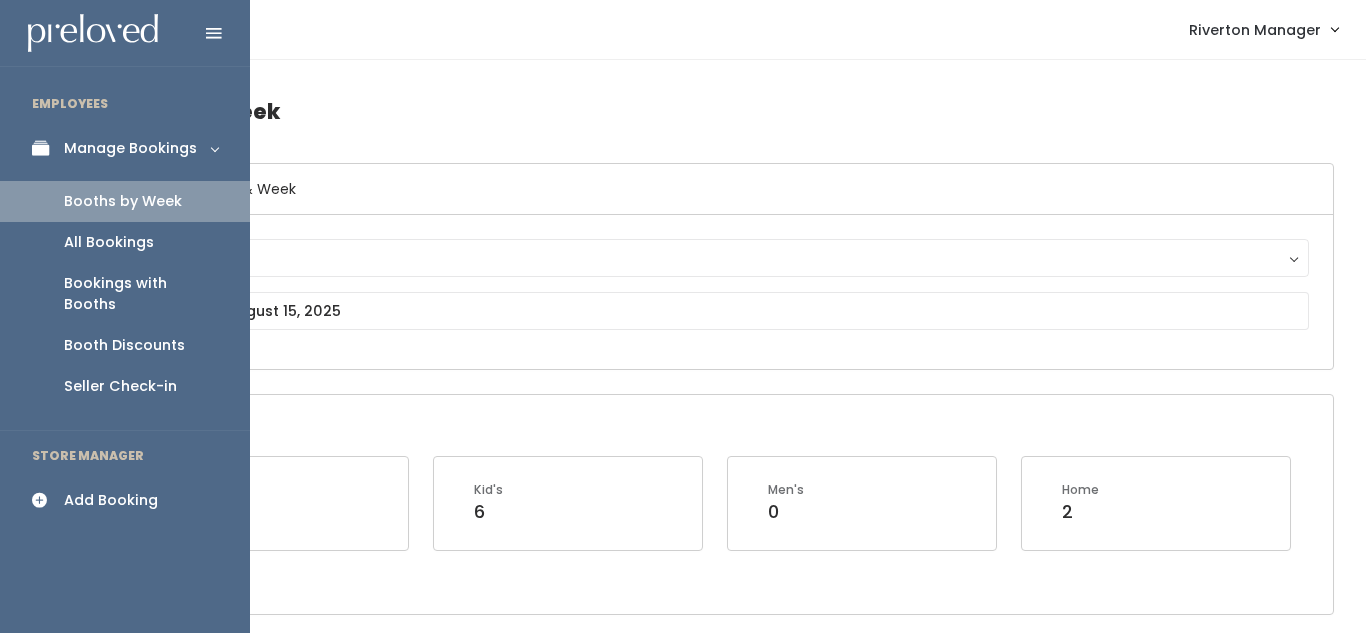 click on "Add Booking" at bounding box center [111, 500] 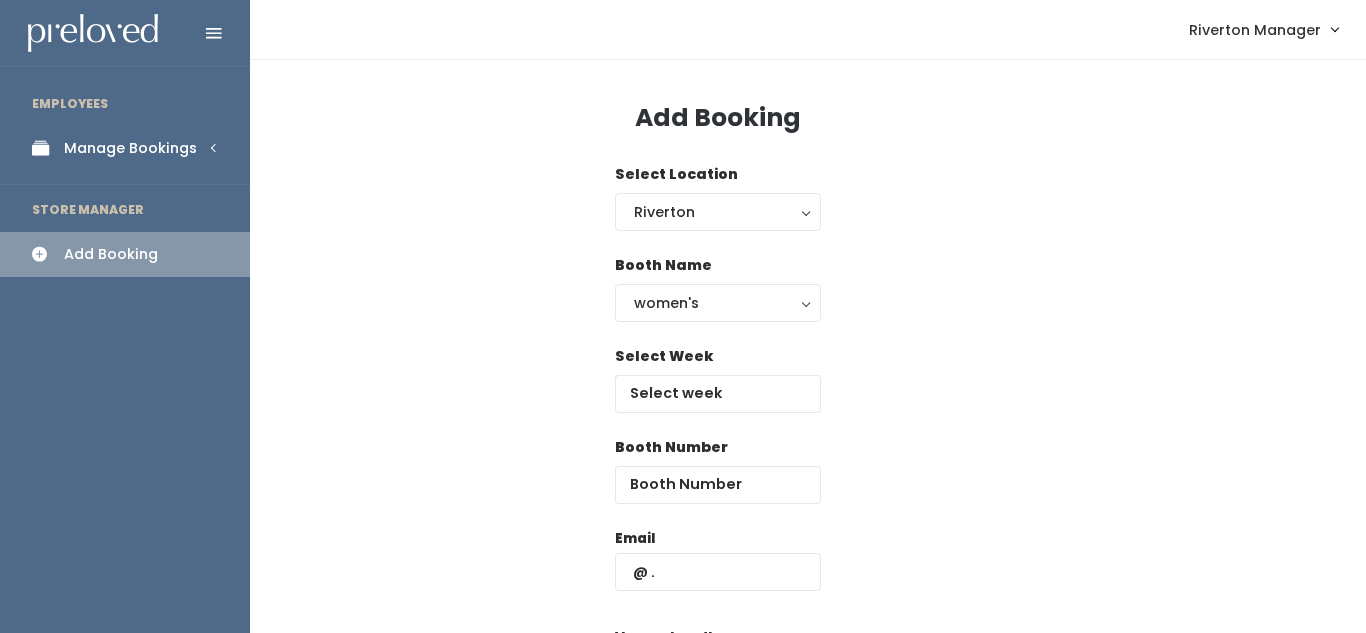 scroll, scrollTop: 0, scrollLeft: 0, axis: both 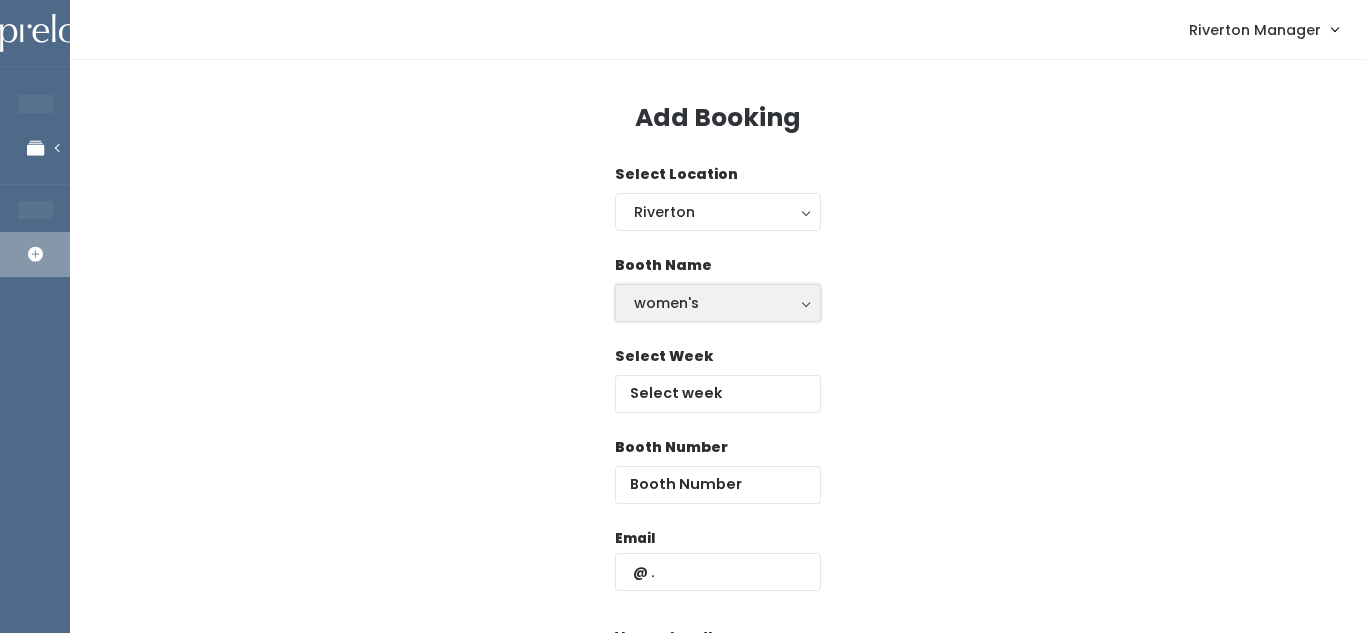 click on "women's" at bounding box center (718, 303) 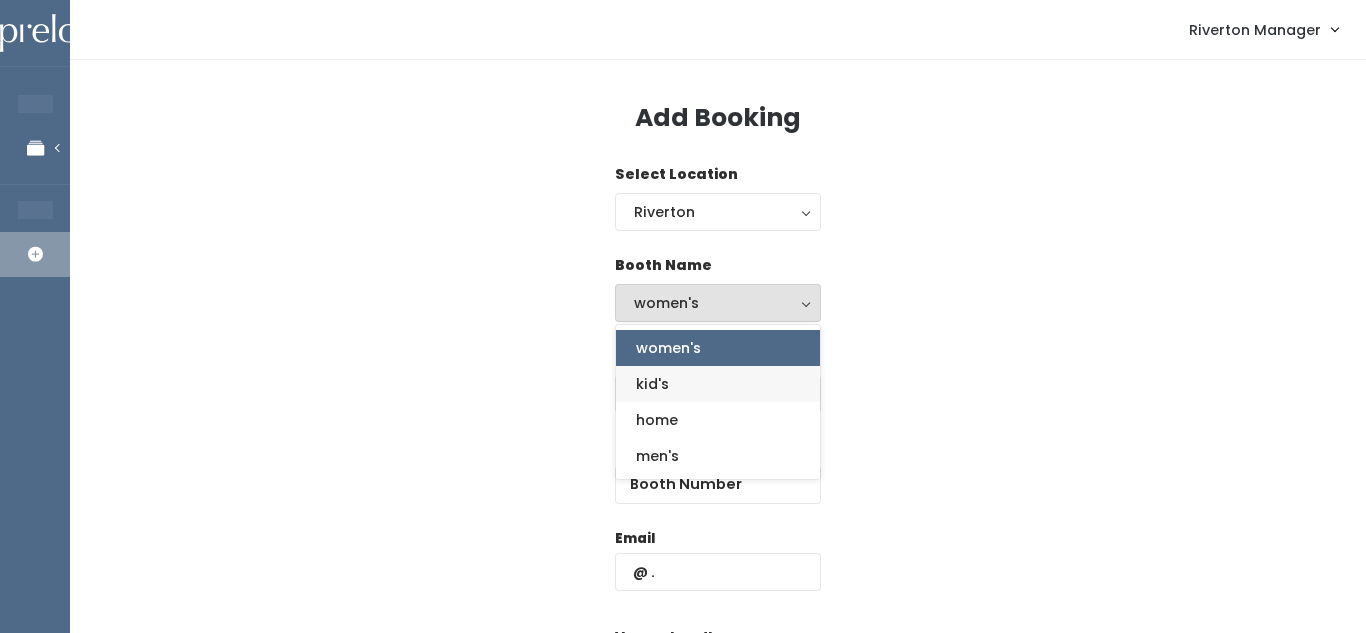 click on "kid's" at bounding box center (718, 384) 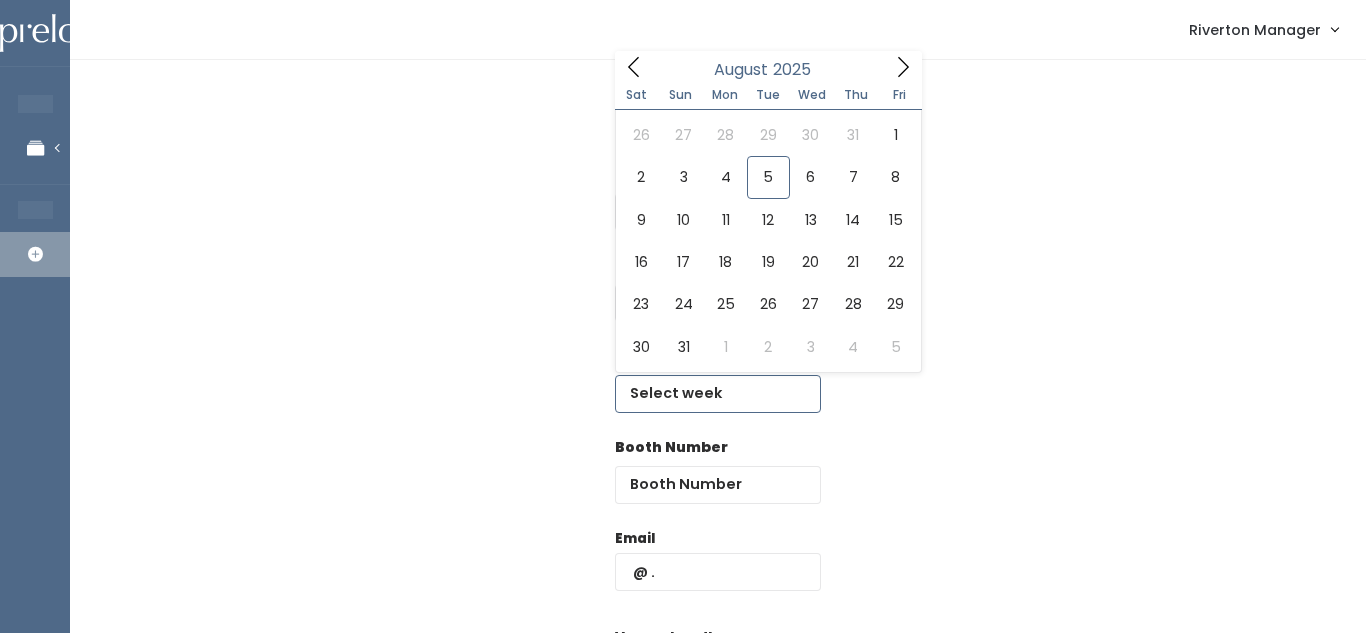 click at bounding box center (718, 394) 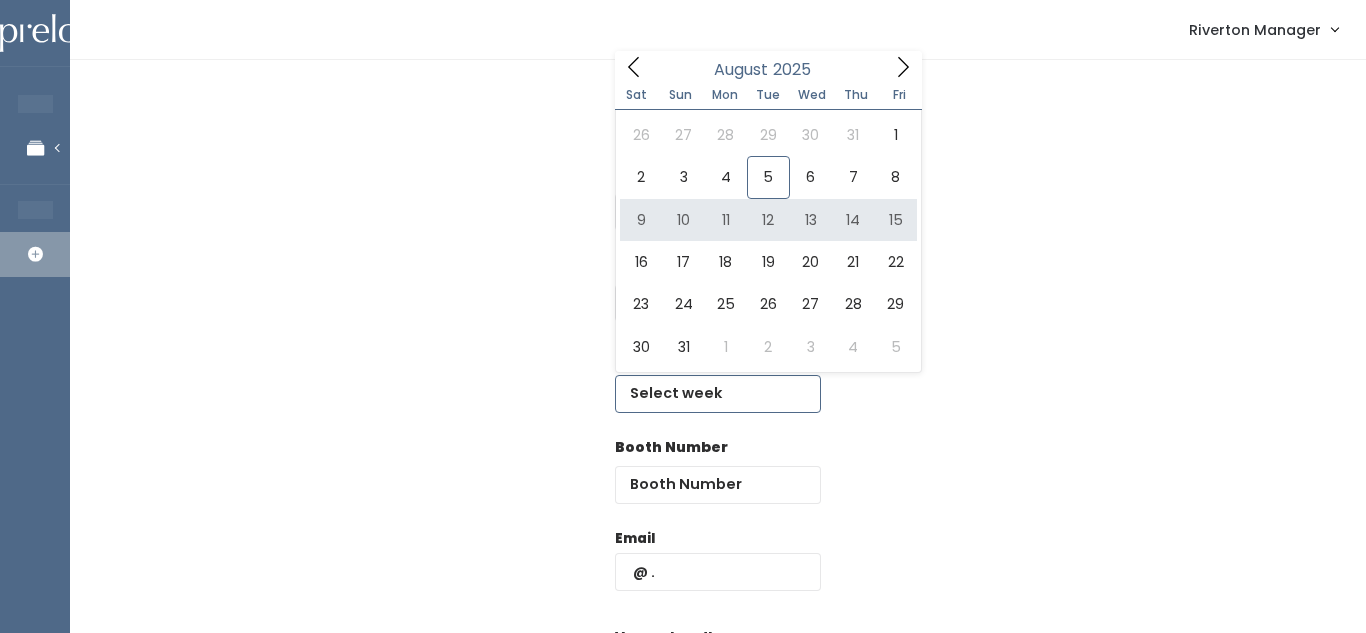 type on "[MONTH] [NUMBER] to [MONTH] [NUMBER]" 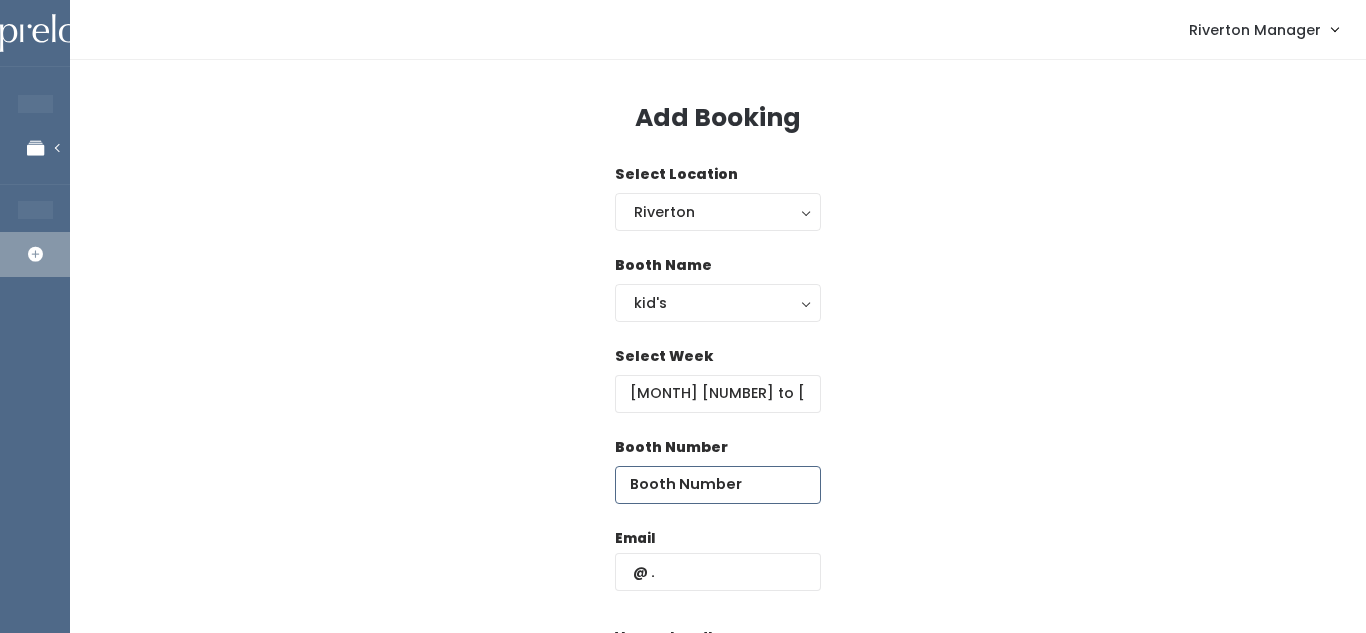 click at bounding box center (718, 485) 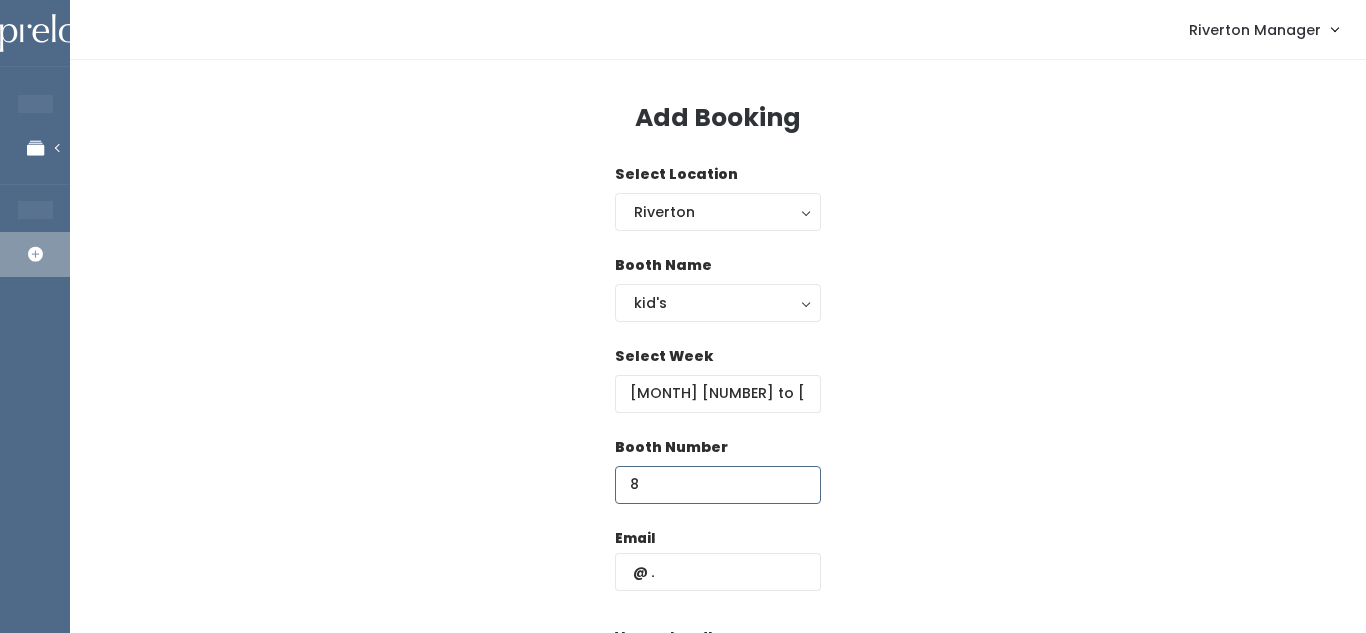 type on "8" 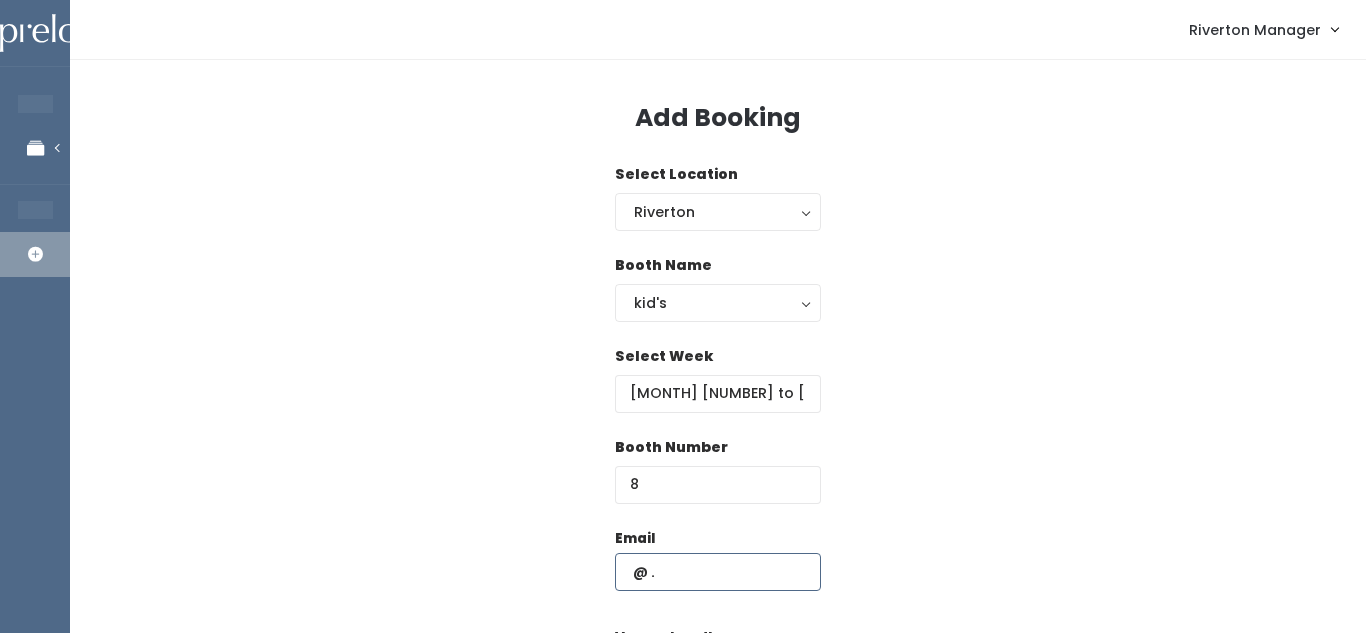 click at bounding box center (718, 572) 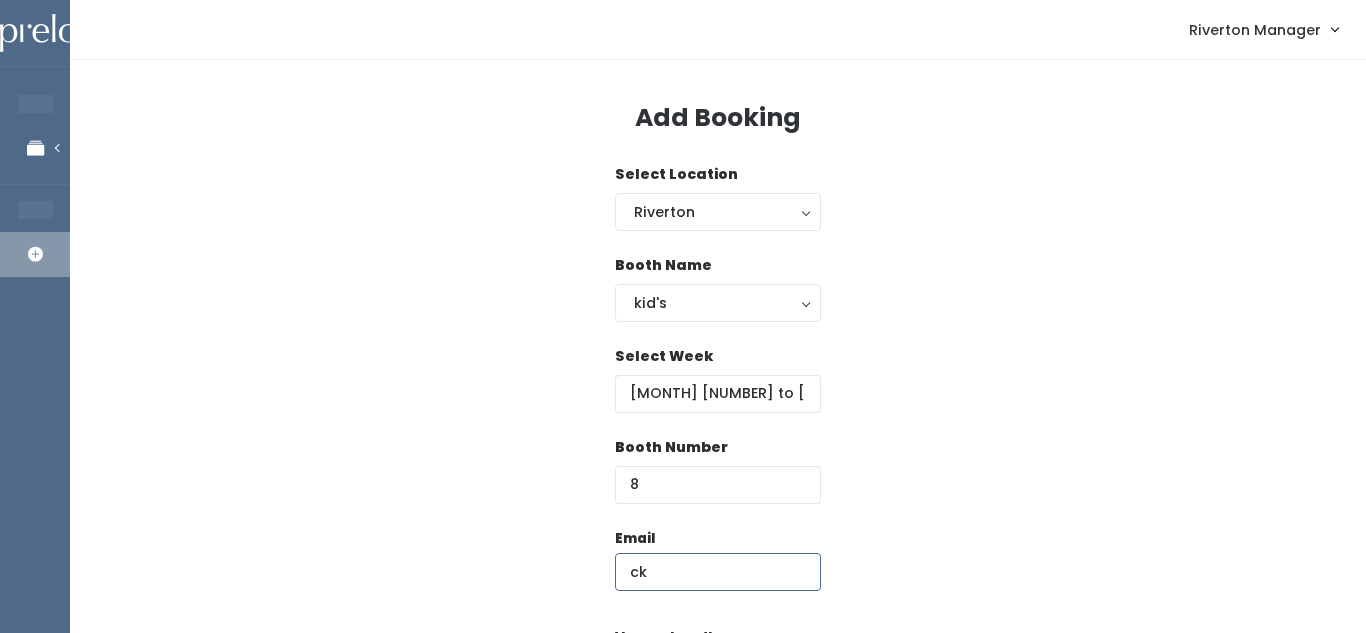 type on "ckklkb@[example.com]" 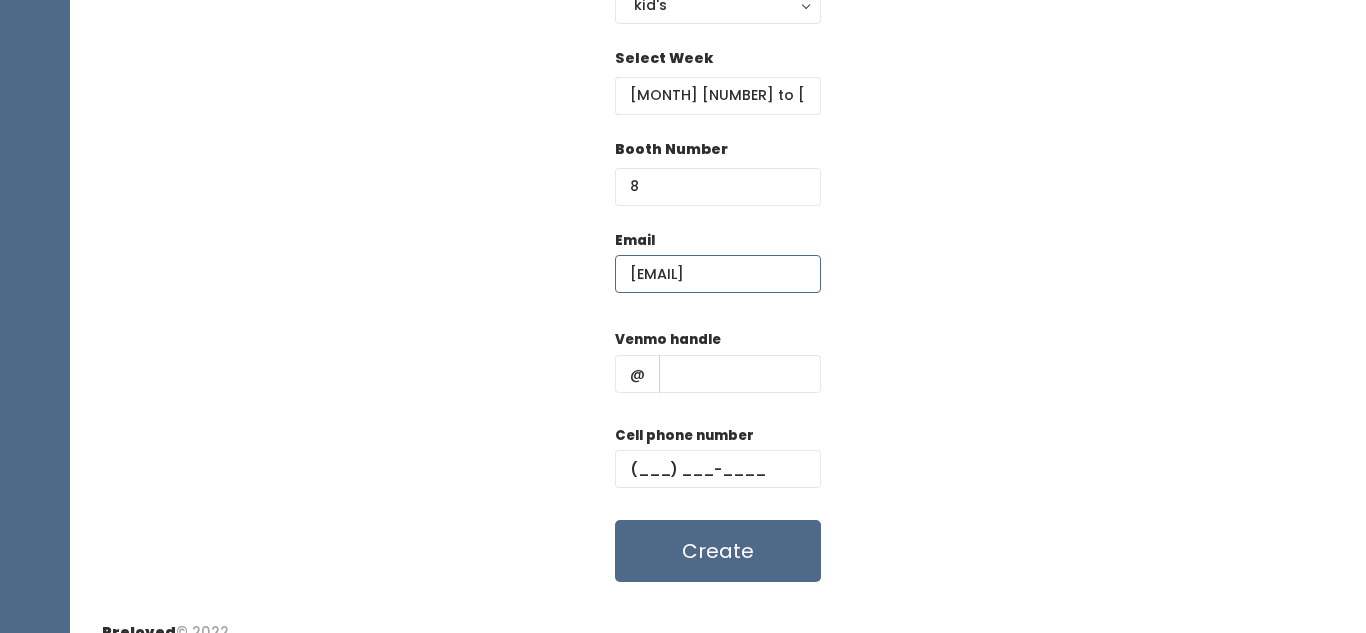 scroll, scrollTop: 321, scrollLeft: 0, axis: vertical 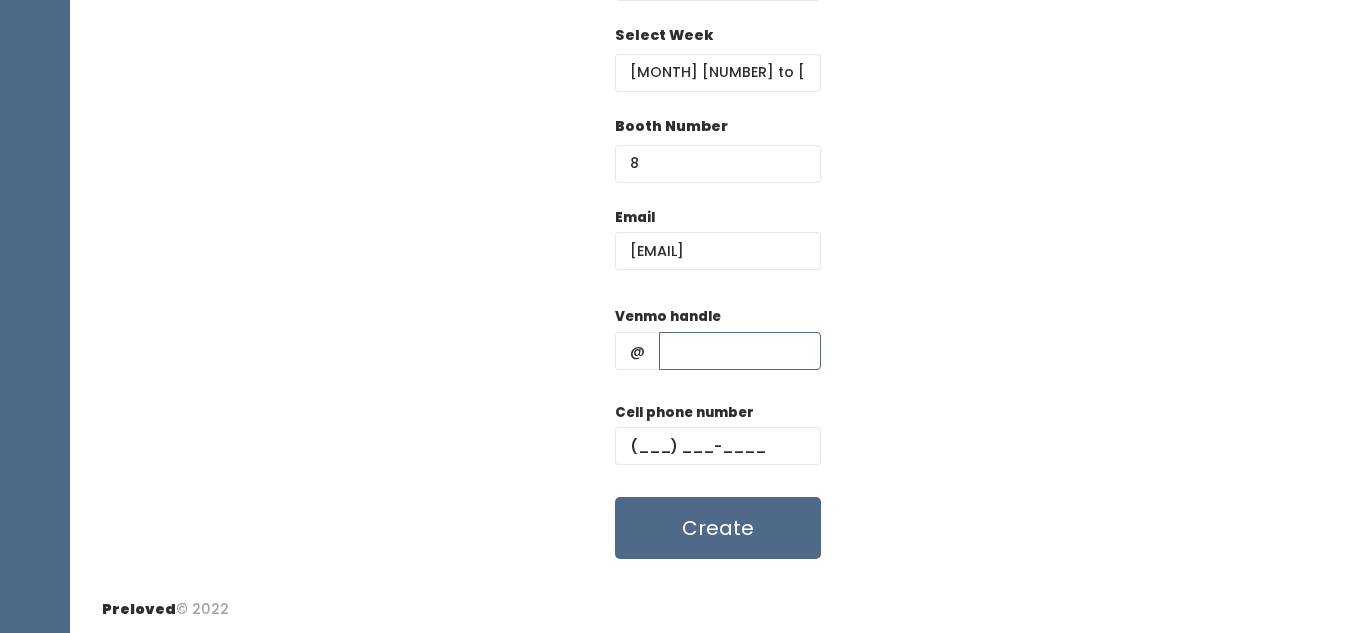 click at bounding box center (740, 351) 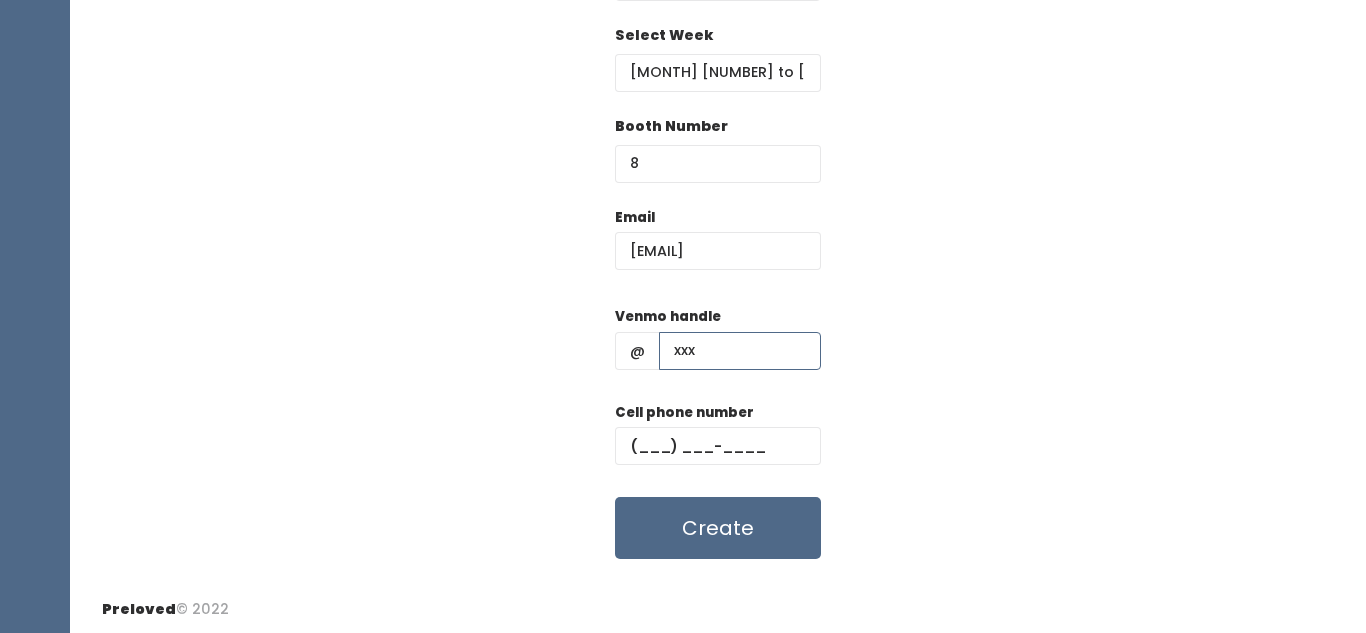 type on "xxx" 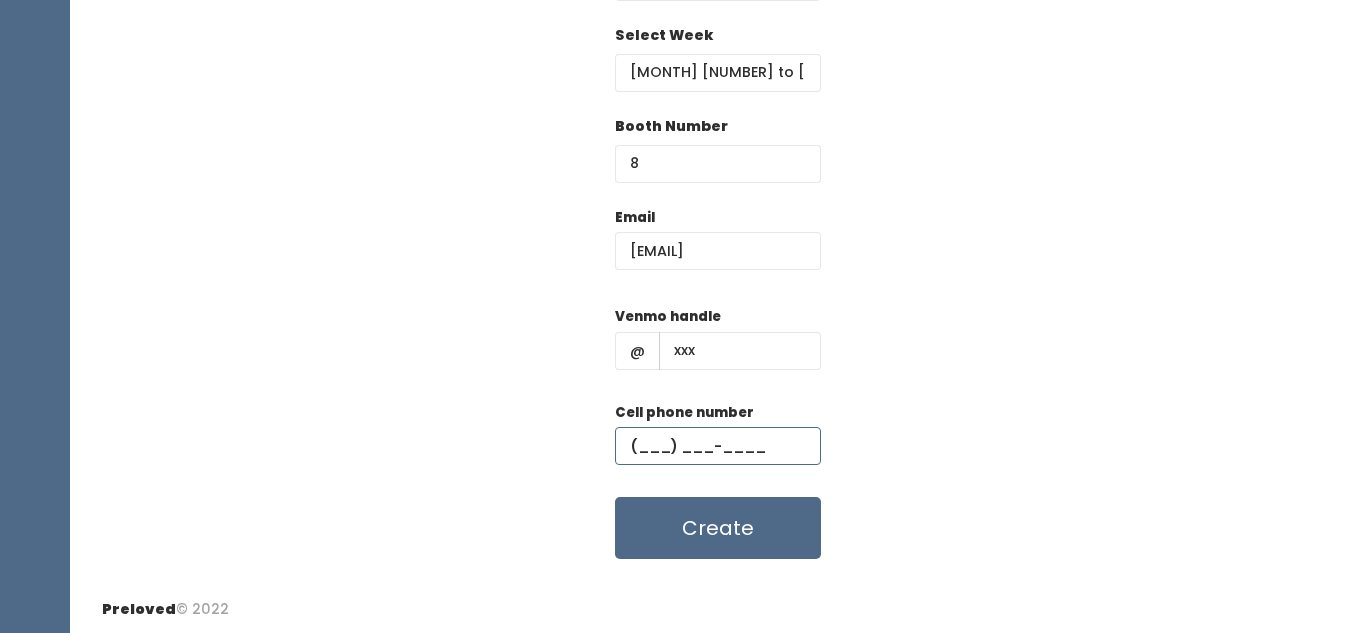 click at bounding box center (718, 446) 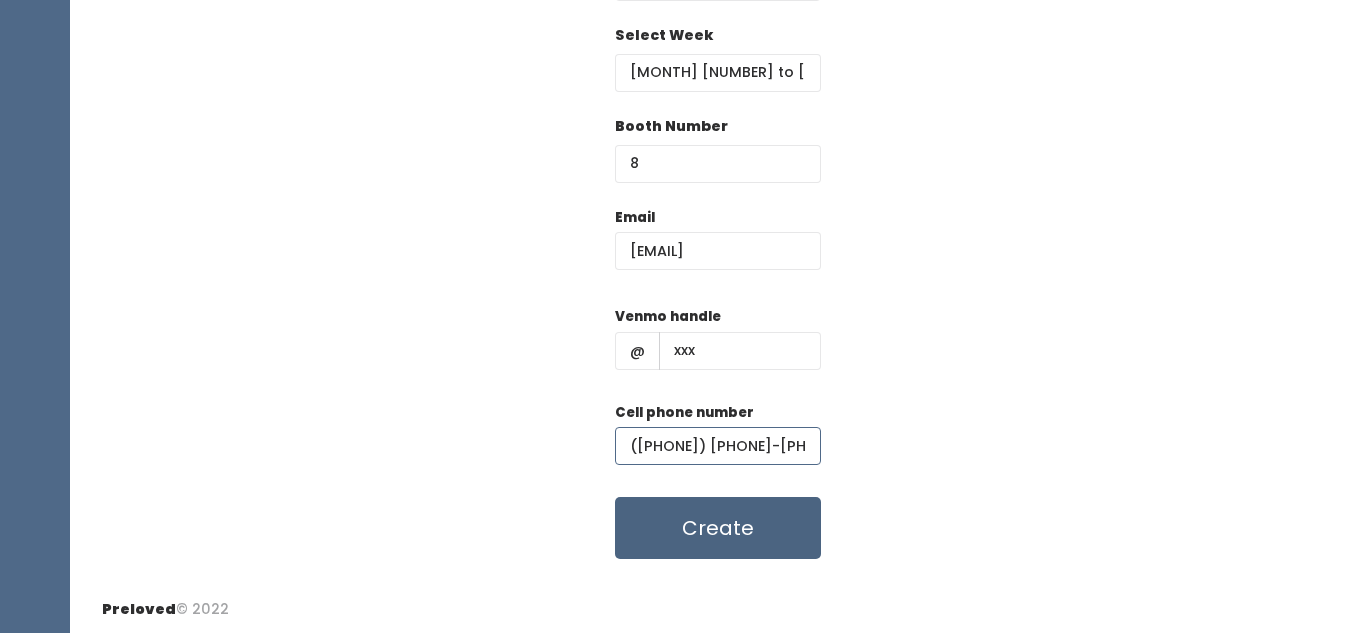 type on "(888) 888-8888" 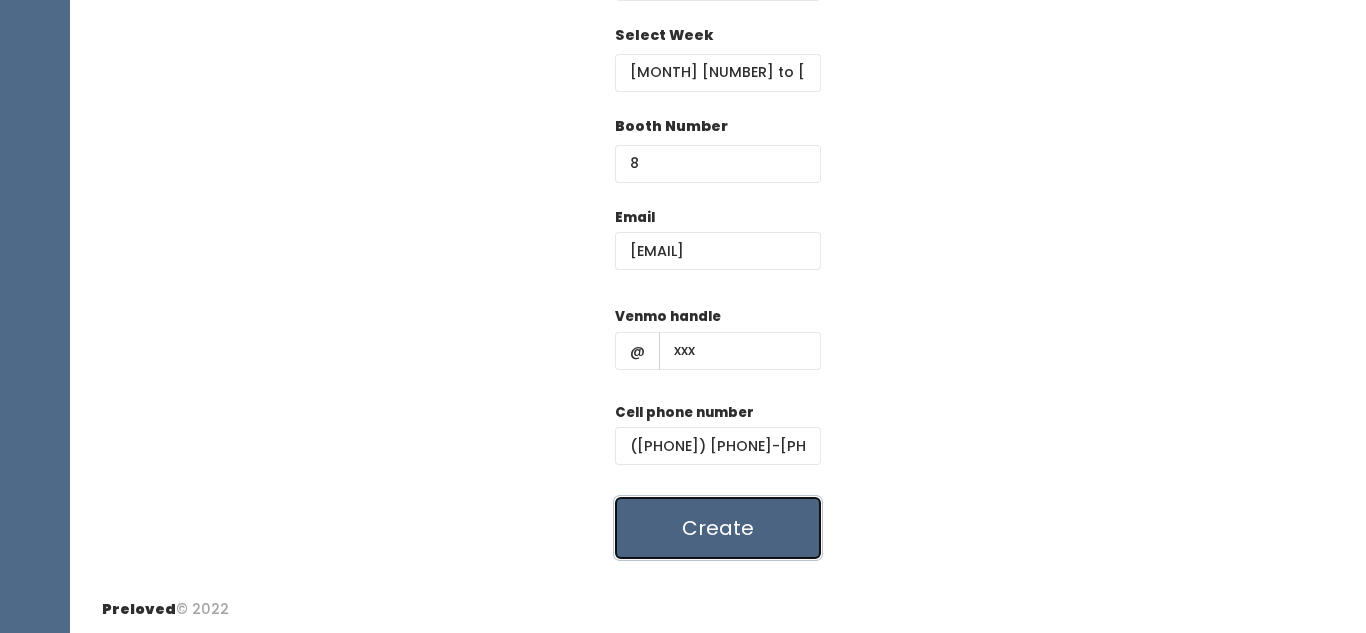 click on "Create" at bounding box center (718, 528) 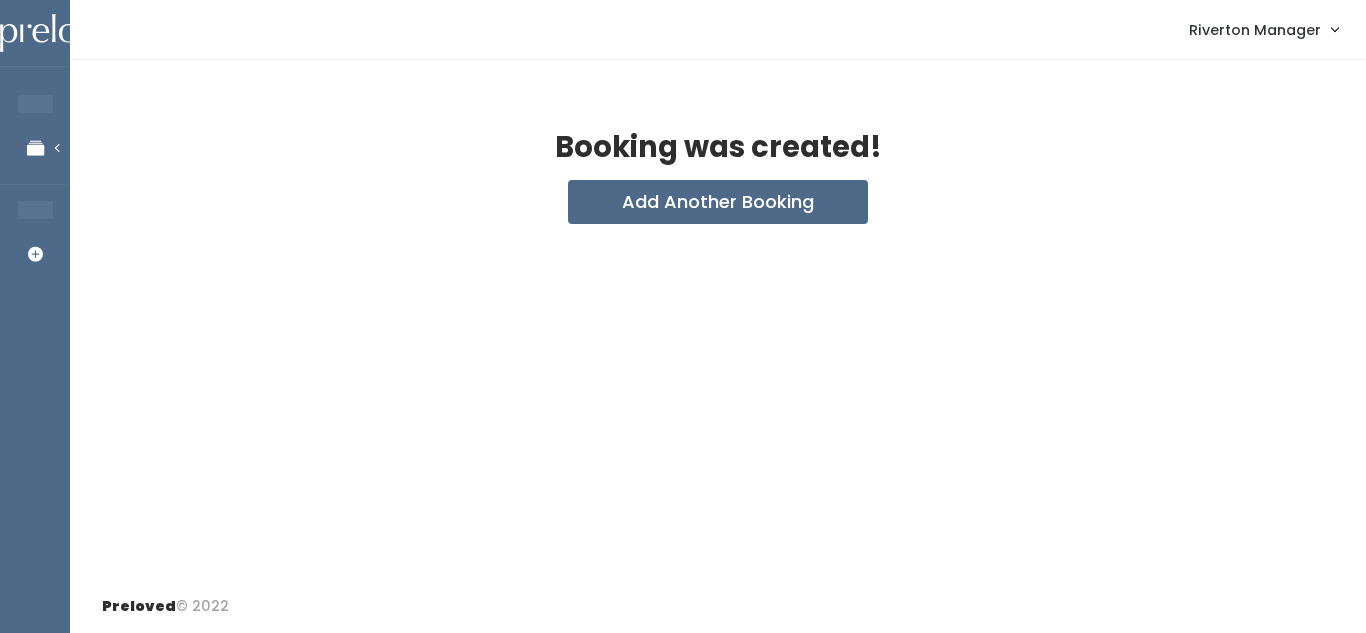 scroll, scrollTop: 0, scrollLeft: 0, axis: both 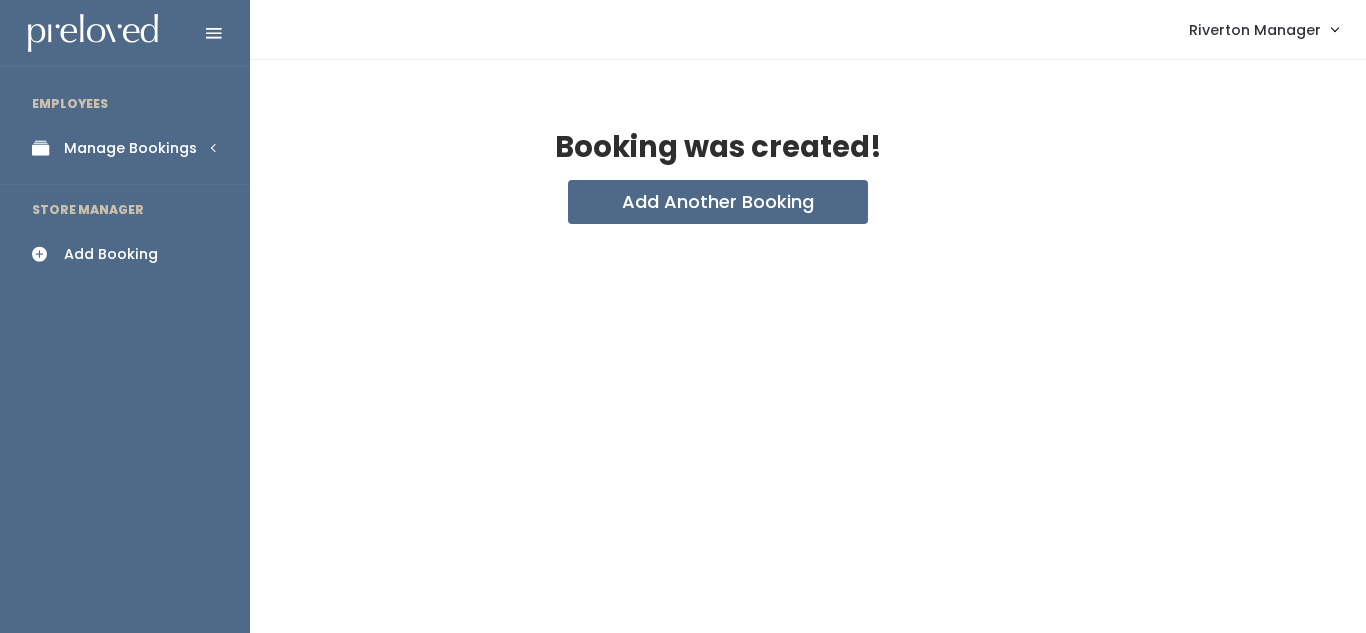 click on "Manage Bookings" at bounding box center [130, 148] 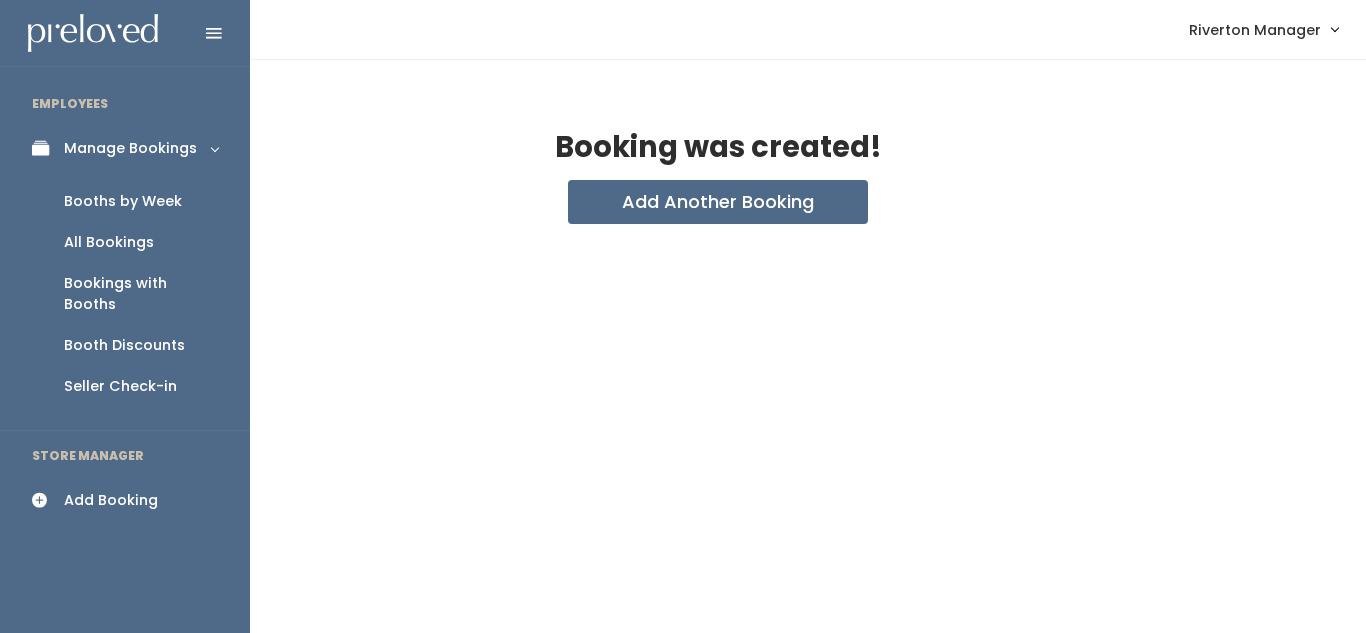 click on "Booths by Week" at bounding box center (123, 201) 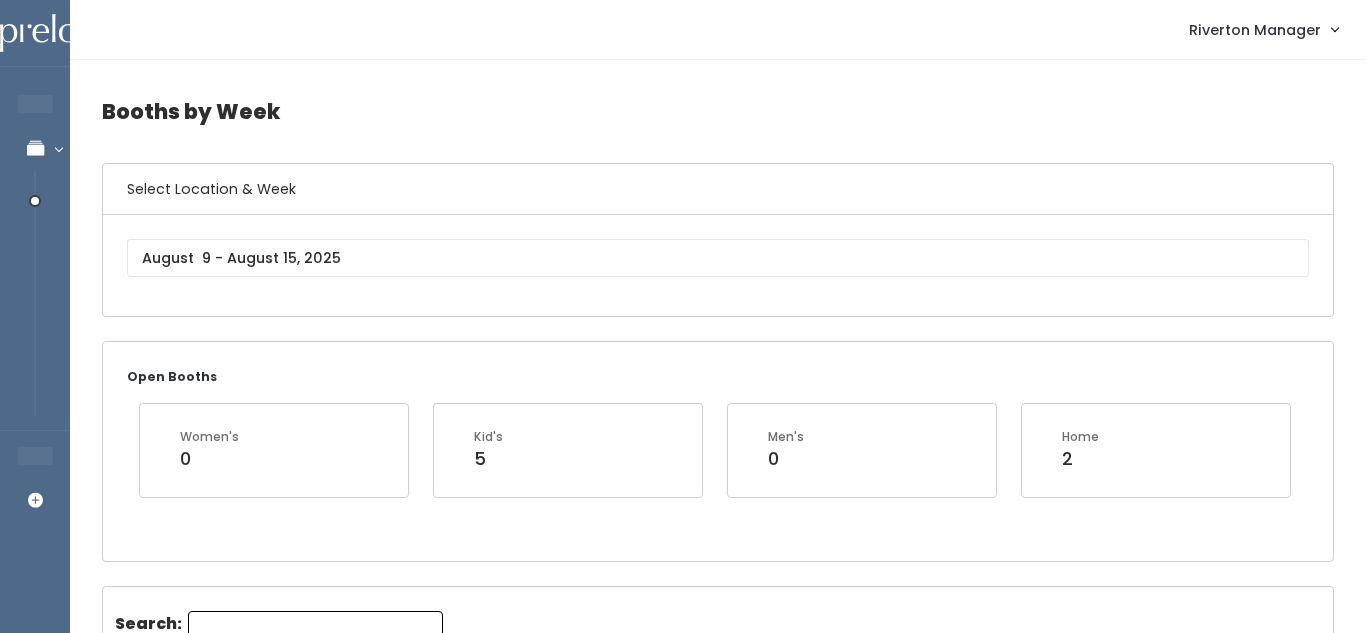 scroll, scrollTop: 0, scrollLeft: 0, axis: both 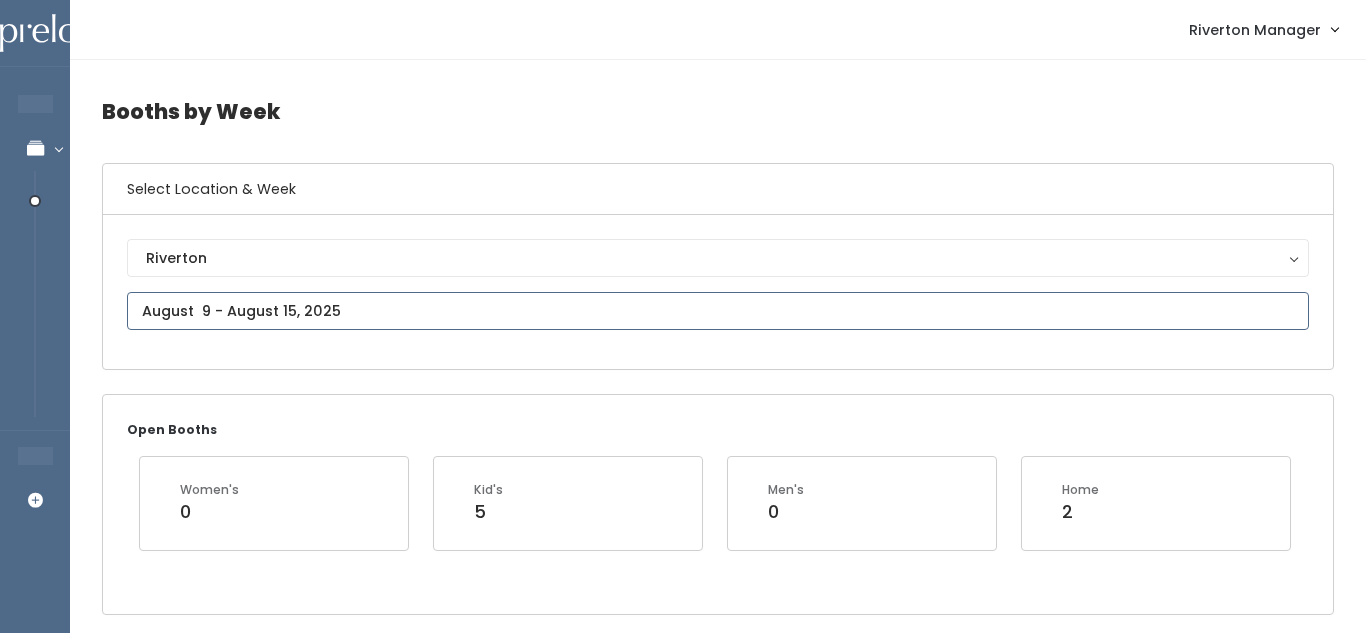 click at bounding box center (718, 311) 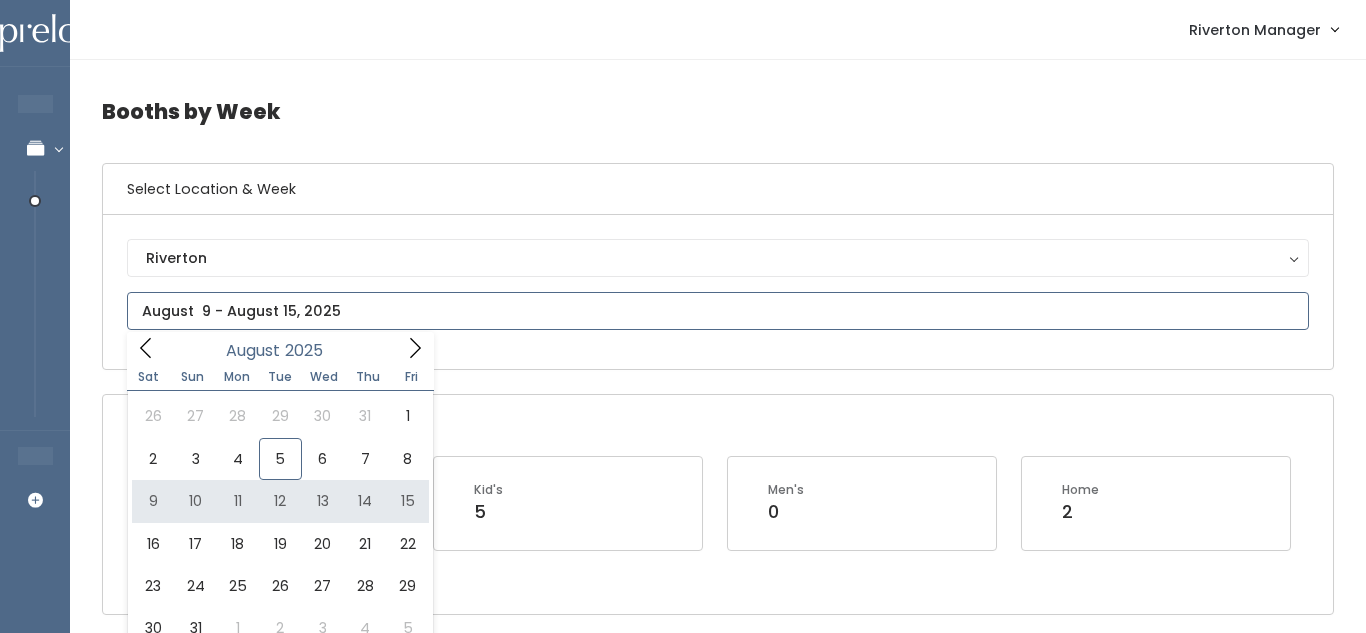 type on "[MONTH] [NUMBER] to [MONTH] [NUMBER]" 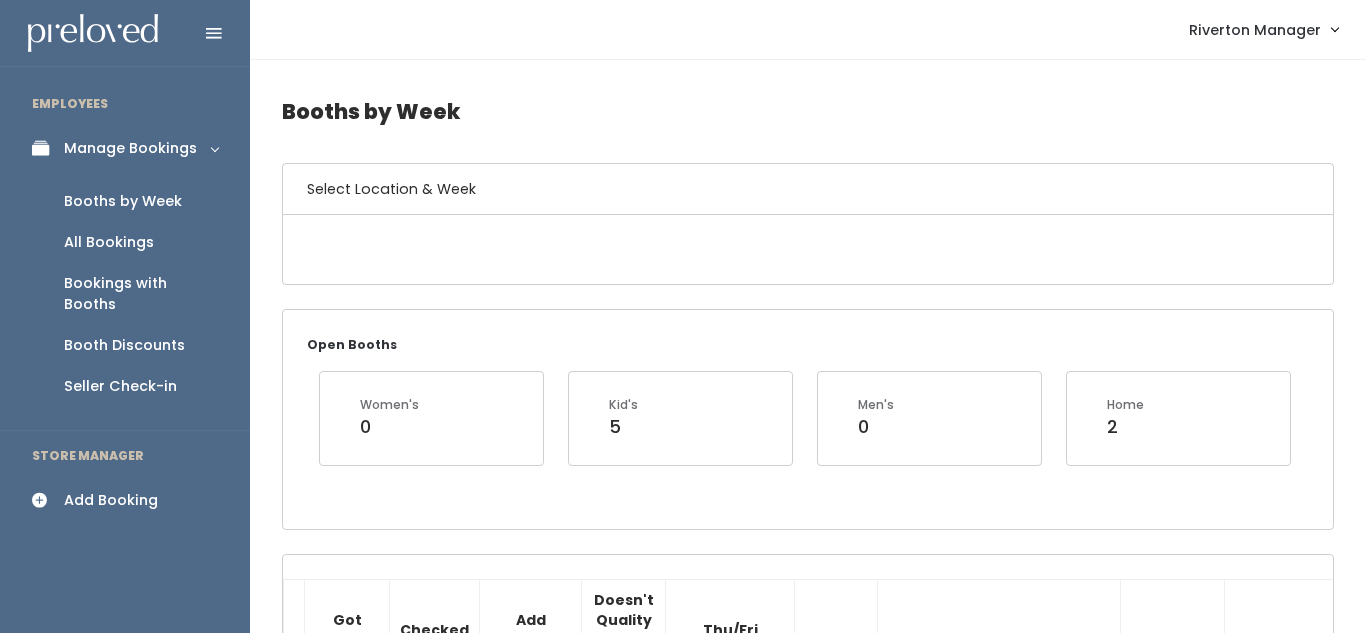 scroll, scrollTop: 0, scrollLeft: 0, axis: both 